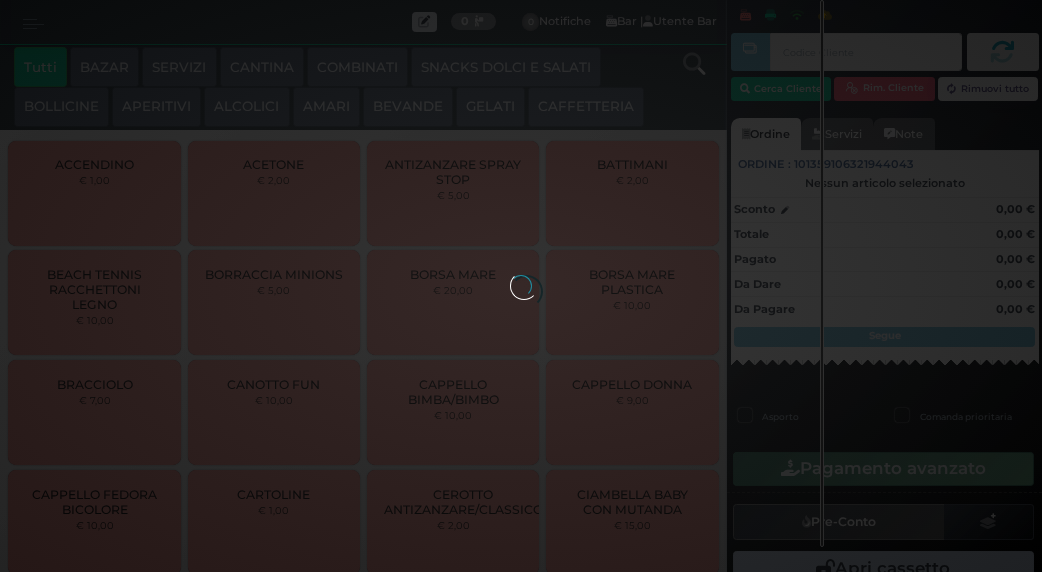 scroll, scrollTop: 0, scrollLeft: 0, axis: both 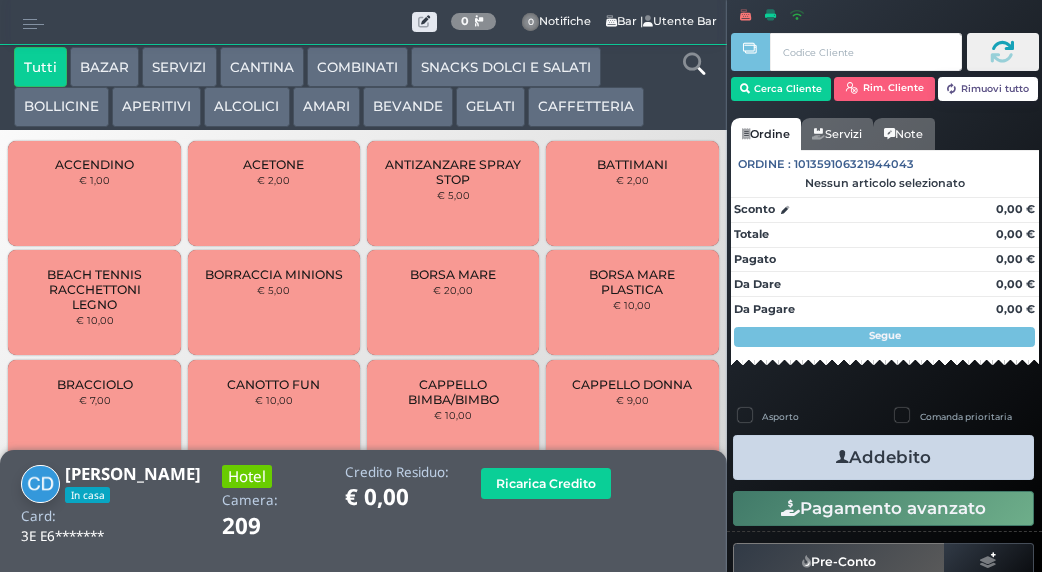 click on "Addebito" at bounding box center [883, 457] 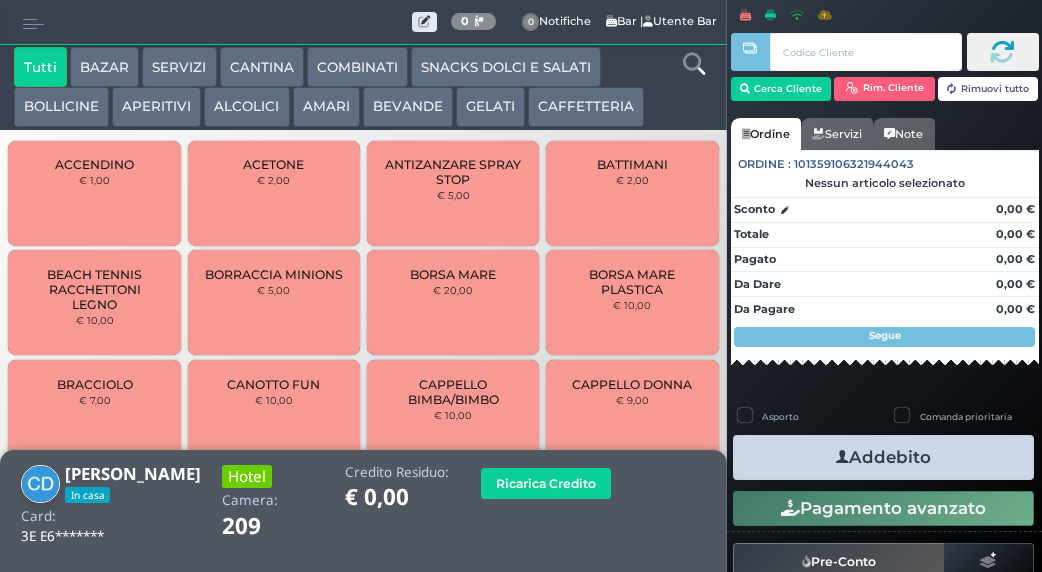 click on "APERITIVI" at bounding box center (156, 107) 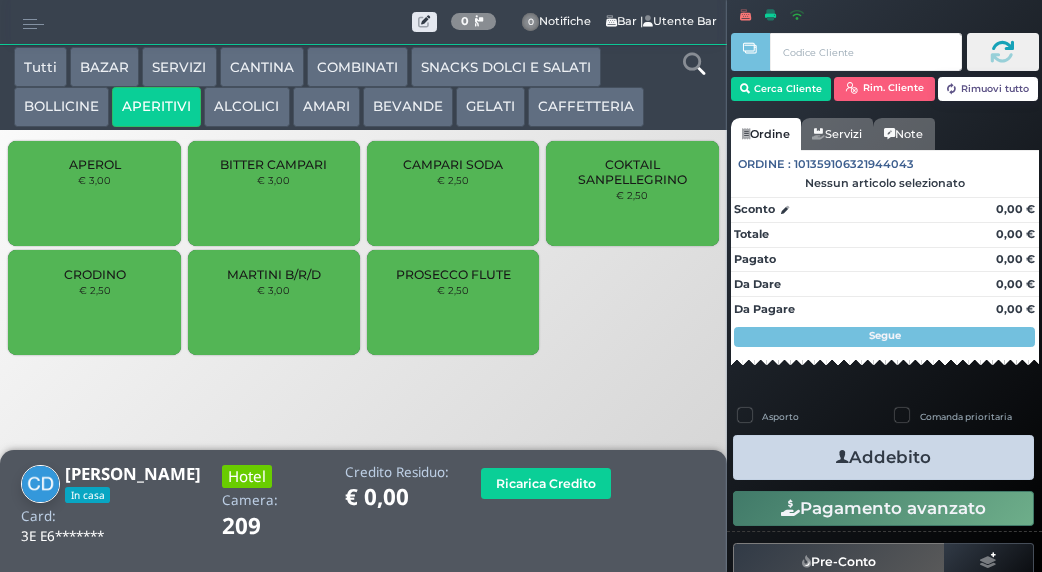 click on "CAMPARI SODA
€ 2,50" at bounding box center [453, 193] 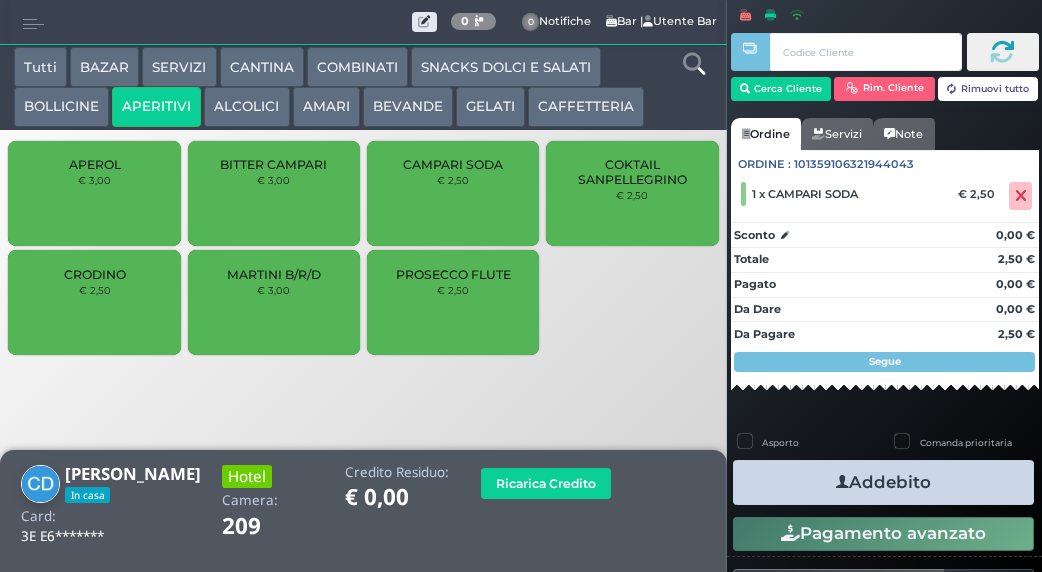 click on "BEVANDE" at bounding box center (408, 107) 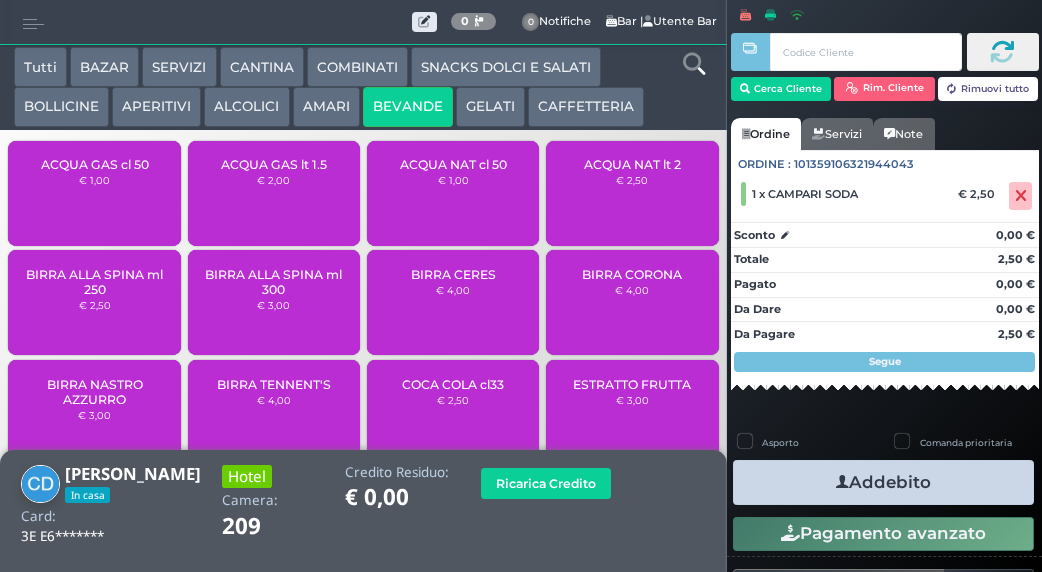 click on "BOLLICINE" at bounding box center (61, 107) 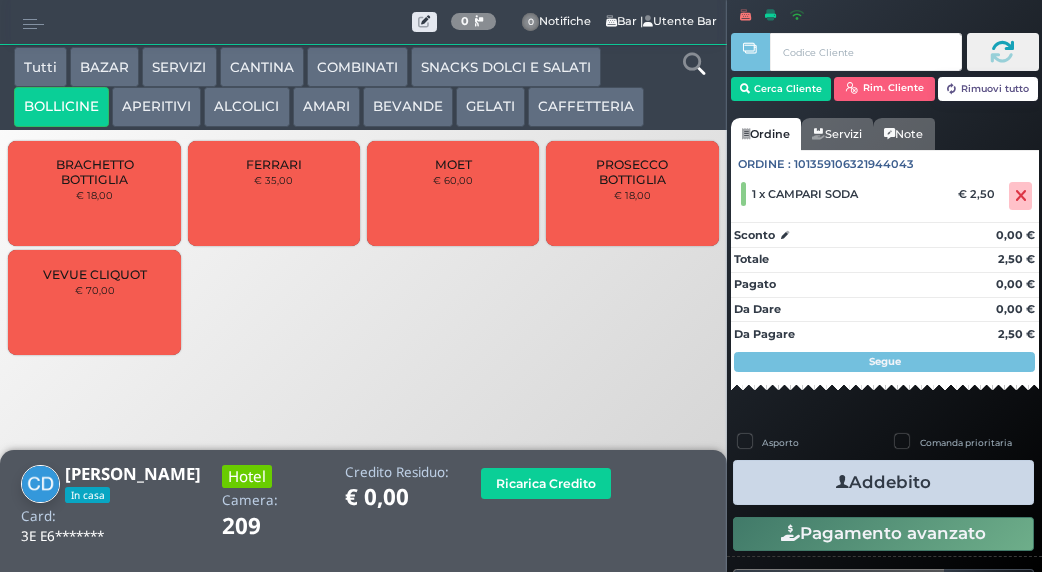click on "ALCOLICI" at bounding box center (246, 107) 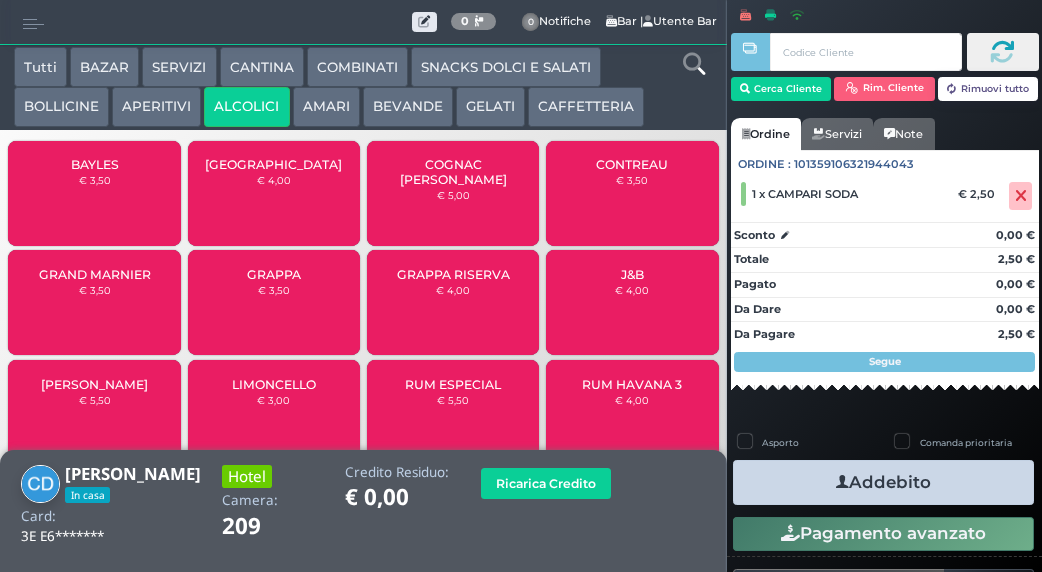 click on "APERITIVI" at bounding box center [156, 107] 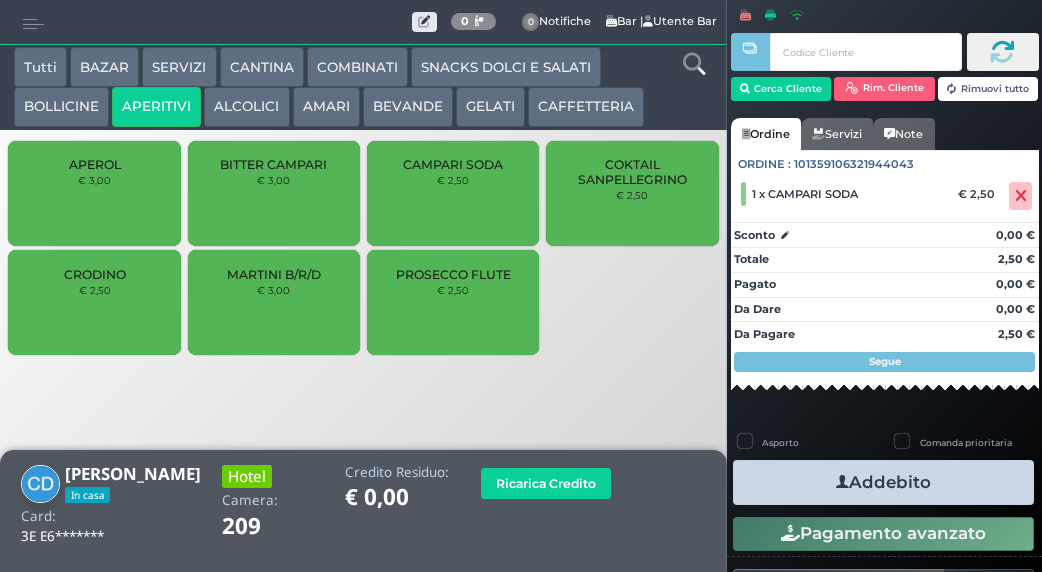 click on "CAMPARI SODA
€ 2,50" at bounding box center (453, 193) 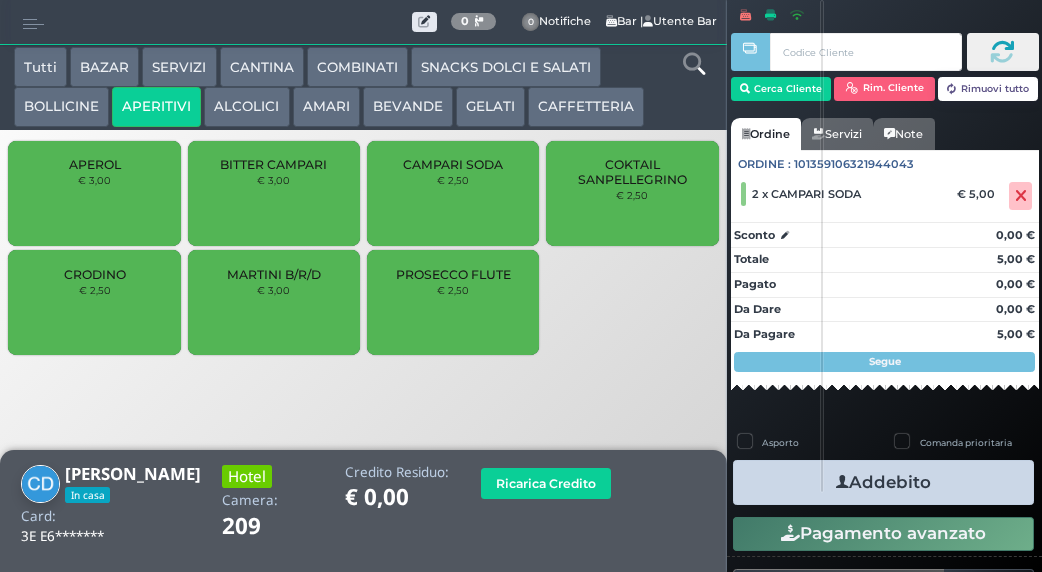 click on "Addebito" at bounding box center [883, 482] 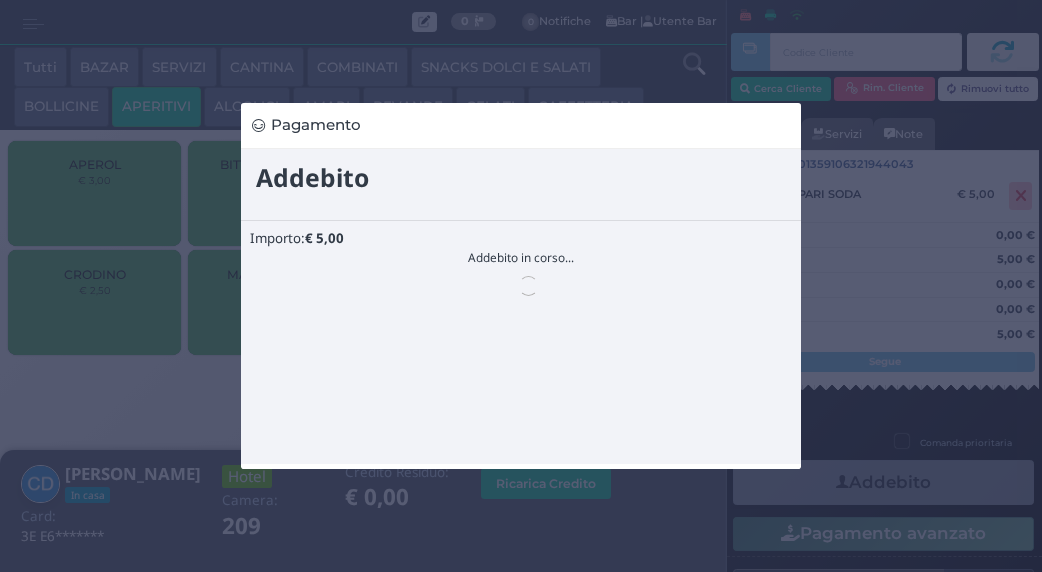 scroll, scrollTop: 0, scrollLeft: 0, axis: both 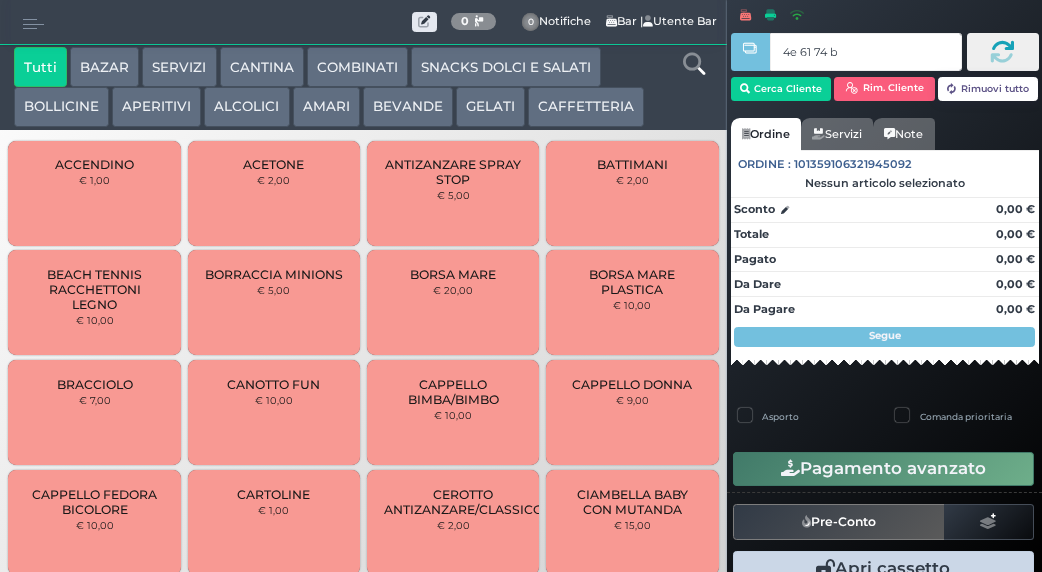 type on "4e 61 74 b9" 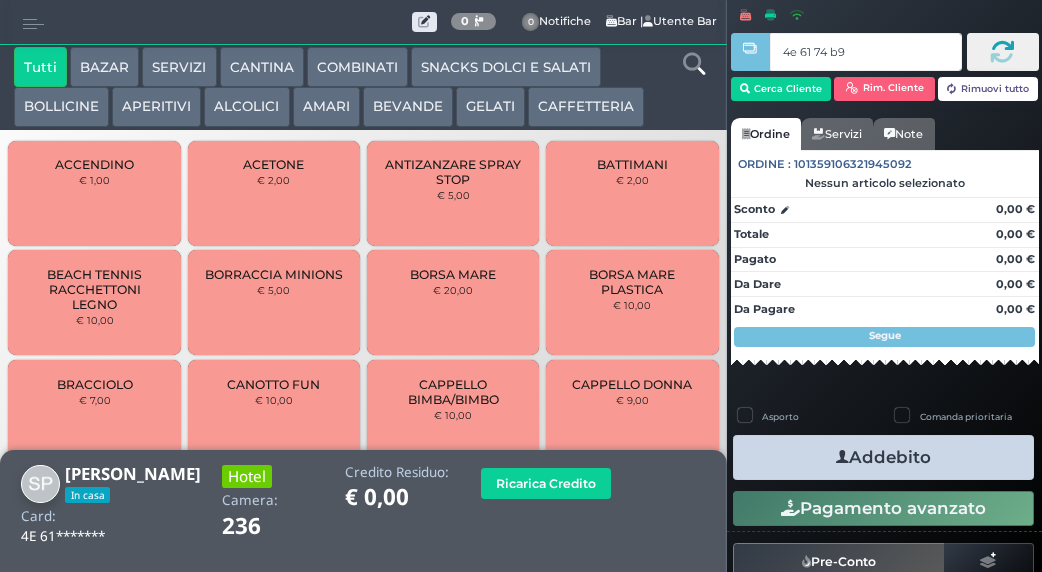 type on "4e 61 74 b9" 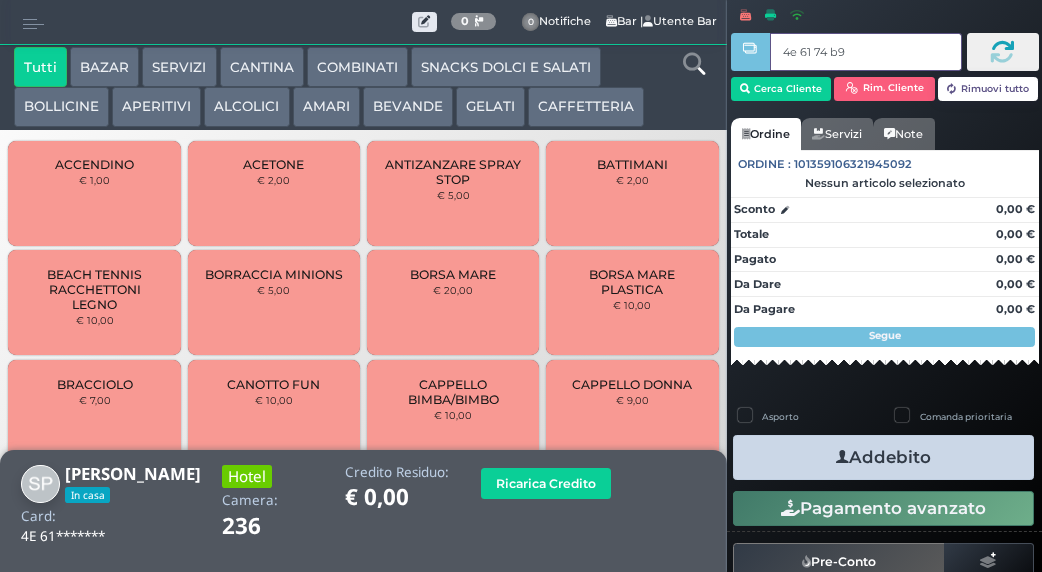 type 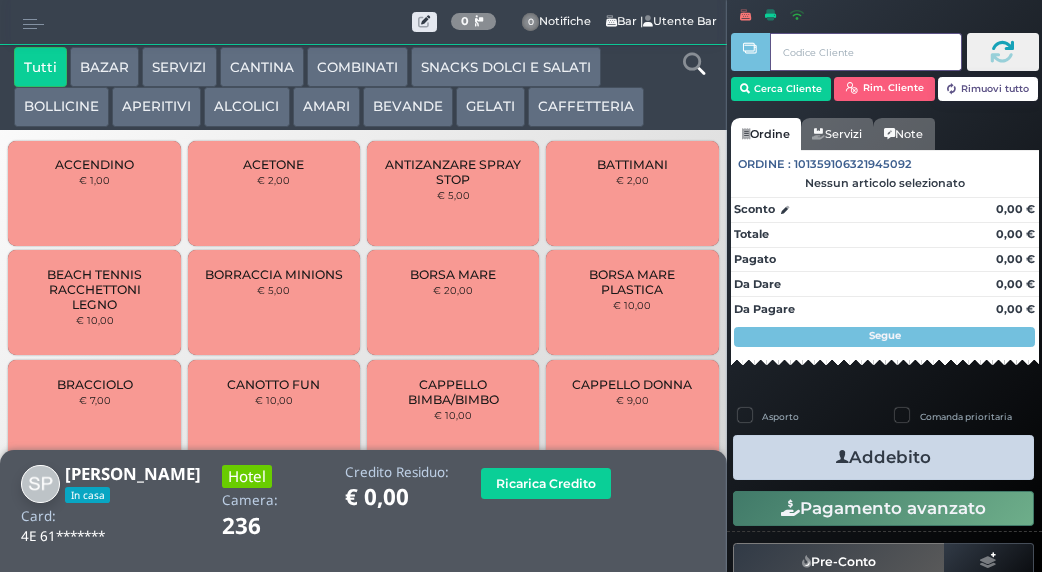 click on "Punto cassa
Mappa
Ultimi ordini
Delivery
Ritiri programmati
Impostazioni
Torna alla dashboard
0
Delivery
0  Notifiche" at bounding box center (521, 286) 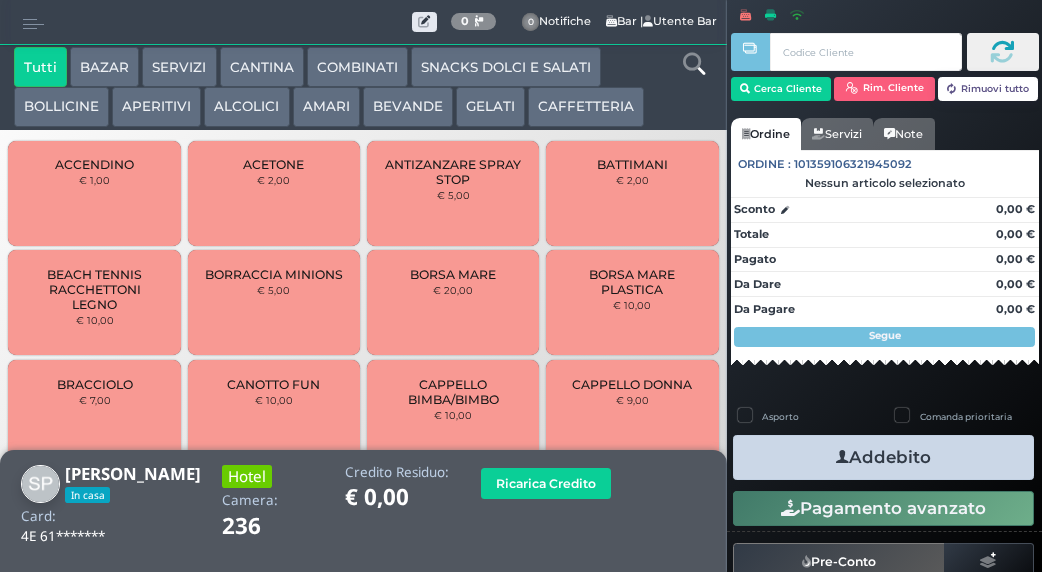 click on "SNACKS DOLCI E SALATI" at bounding box center (506, 67) 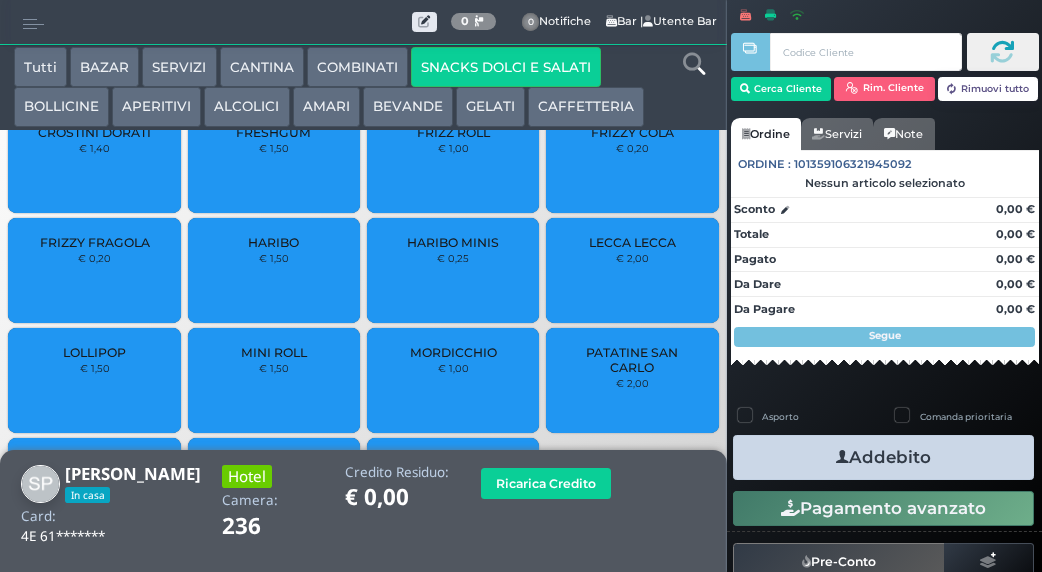 scroll, scrollTop: 285, scrollLeft: 0, axis: vertical 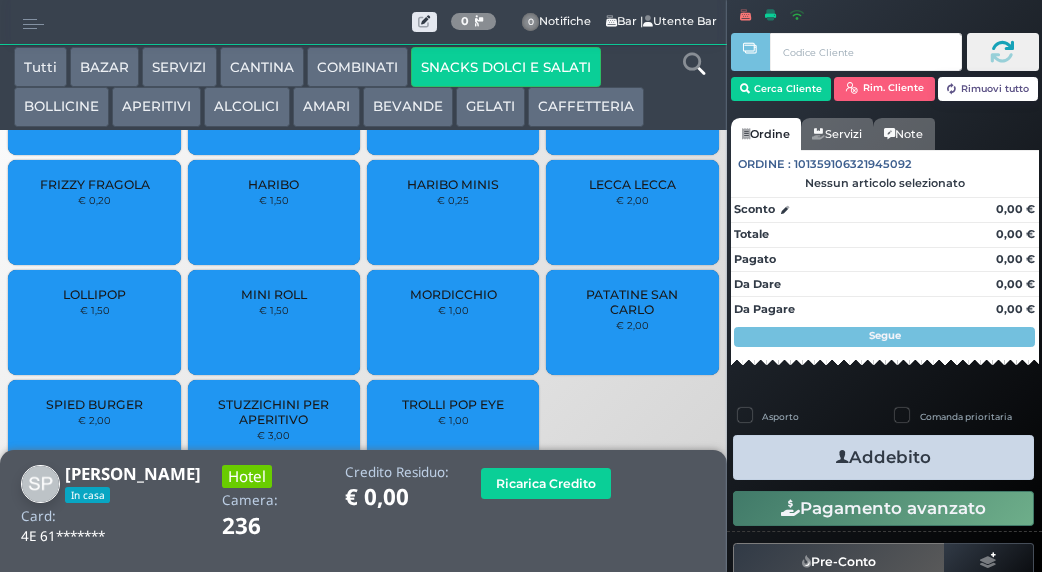 click on "PATATINE SAN CARLO" at bounding box center (632, 302) 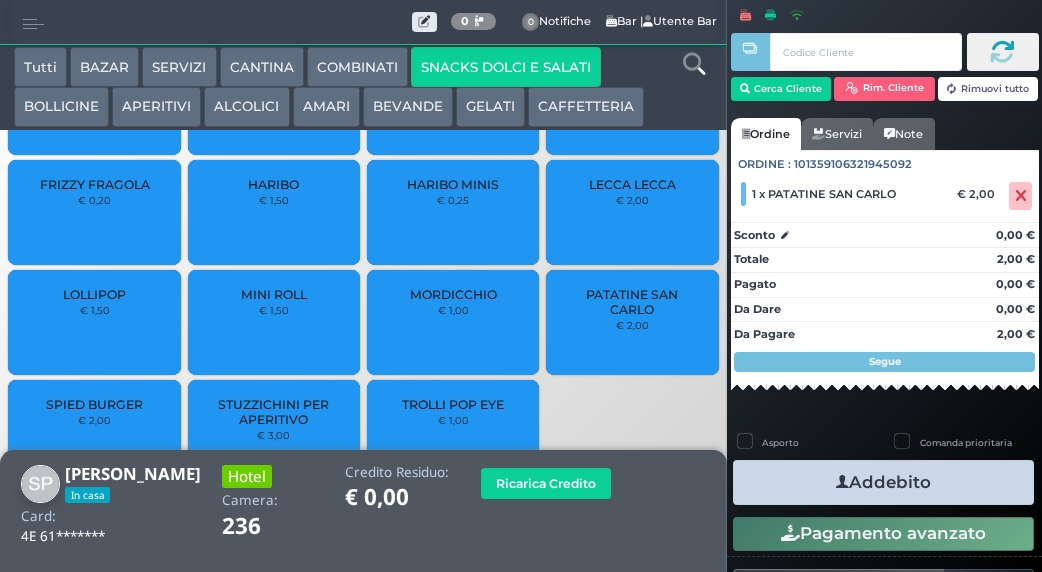 click on "PATATINE SAN CARLO" at bounding box center (632, 302) 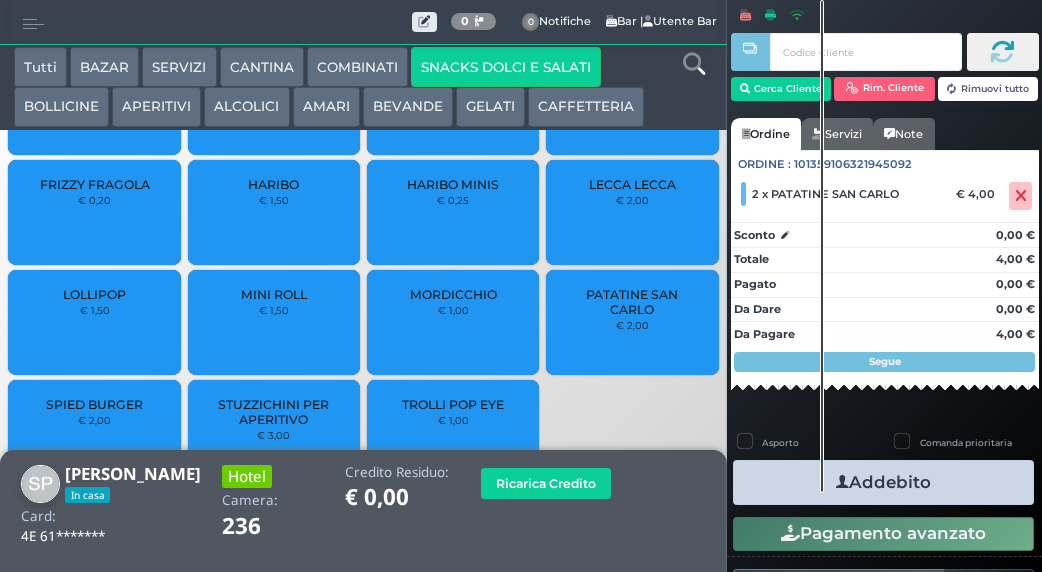 click at bounding box center (842, 482) 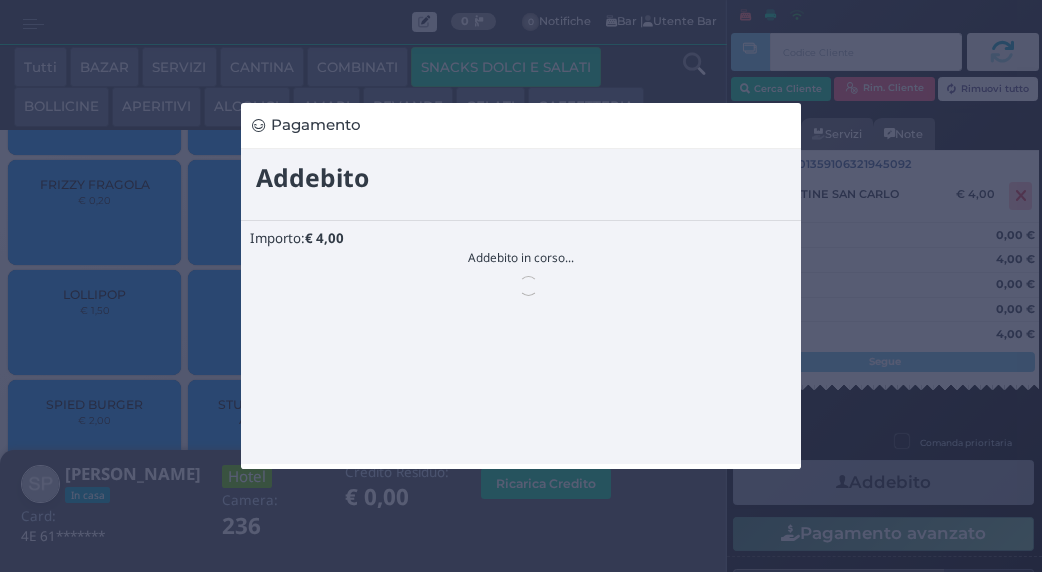scroll, scrollTop: 0, scrollLeft: 0, axis: both 